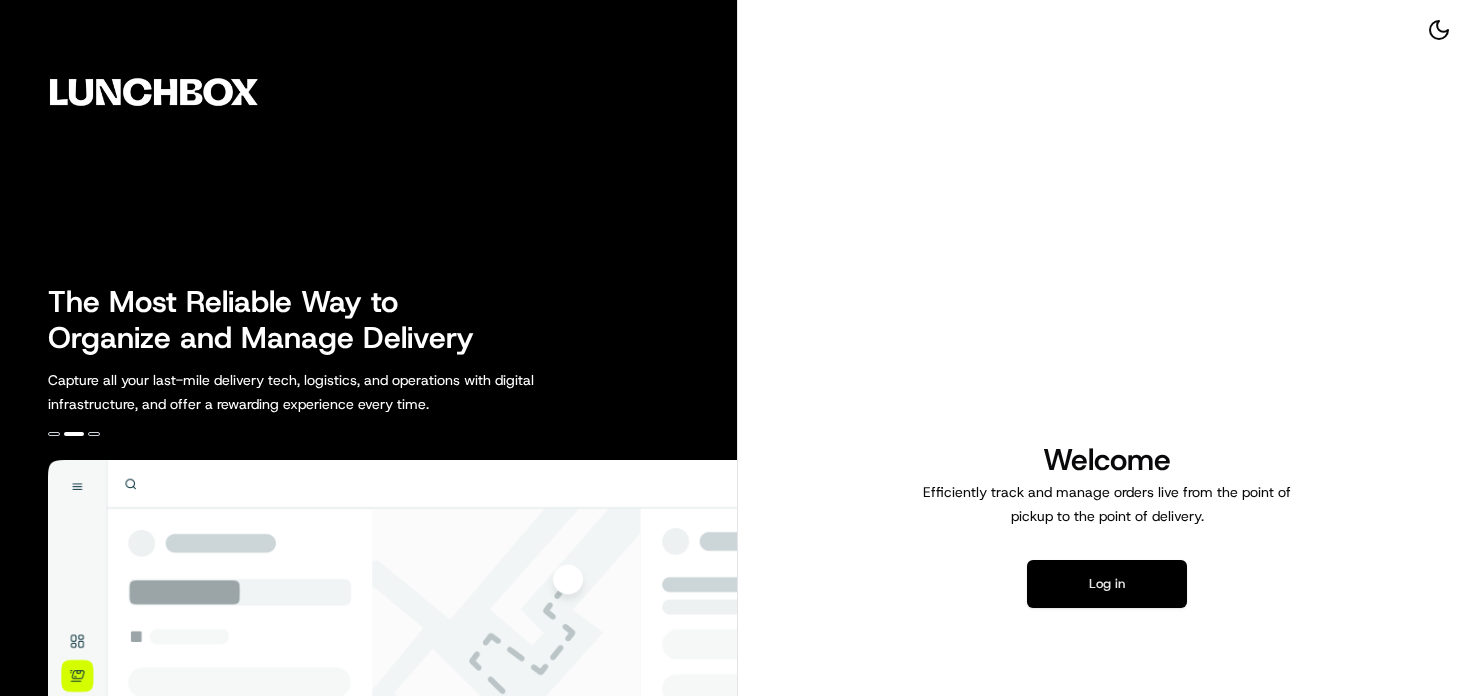 scroll, scrollTop: 0, scrollLeft: 0, axis: both 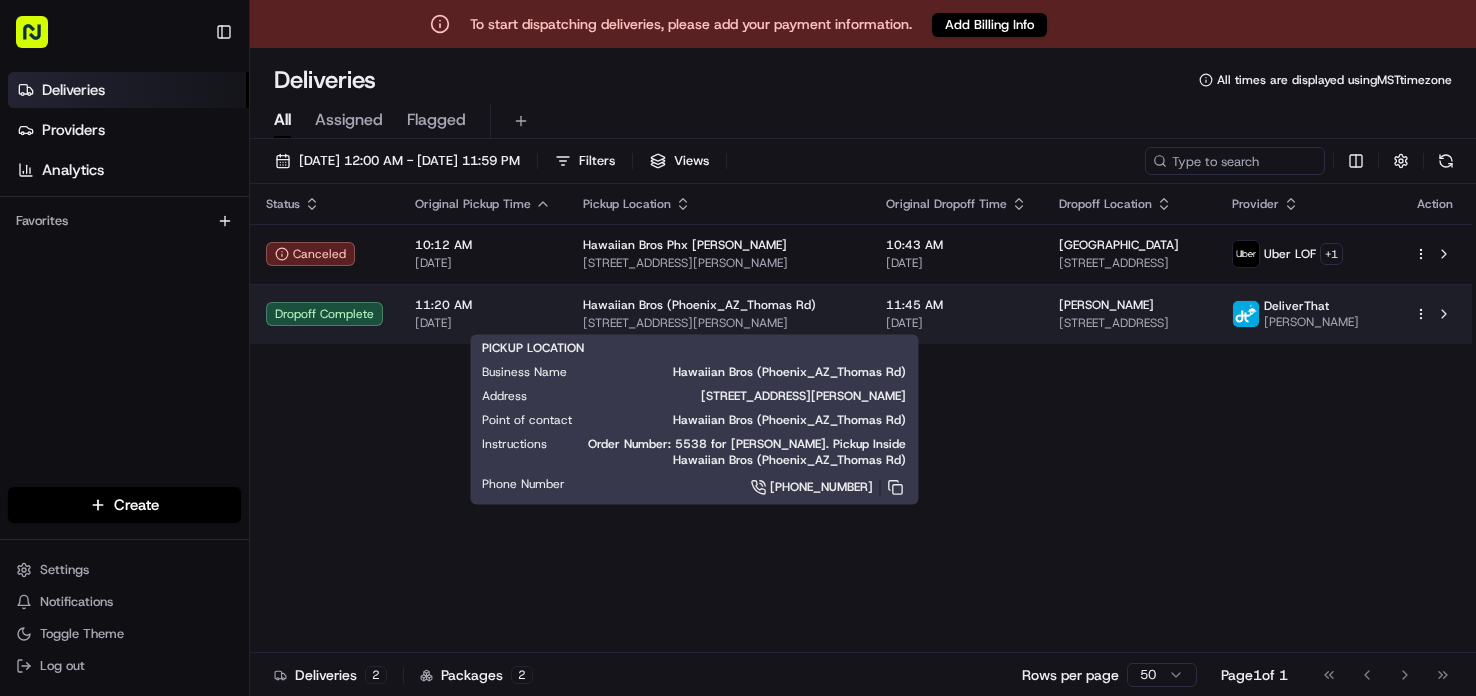 click on "[STREET_ADDRESS][PERSON_NAME]" at bounding box center (718, 323) 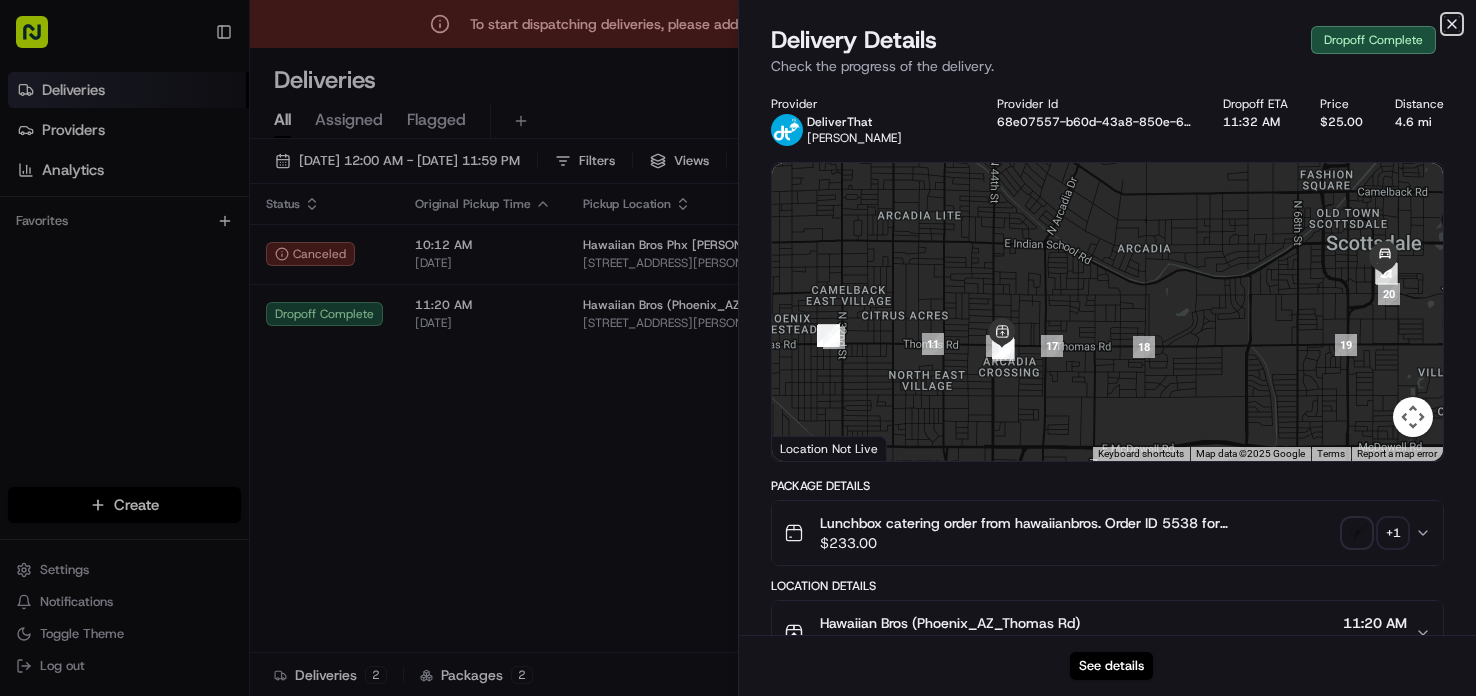 click 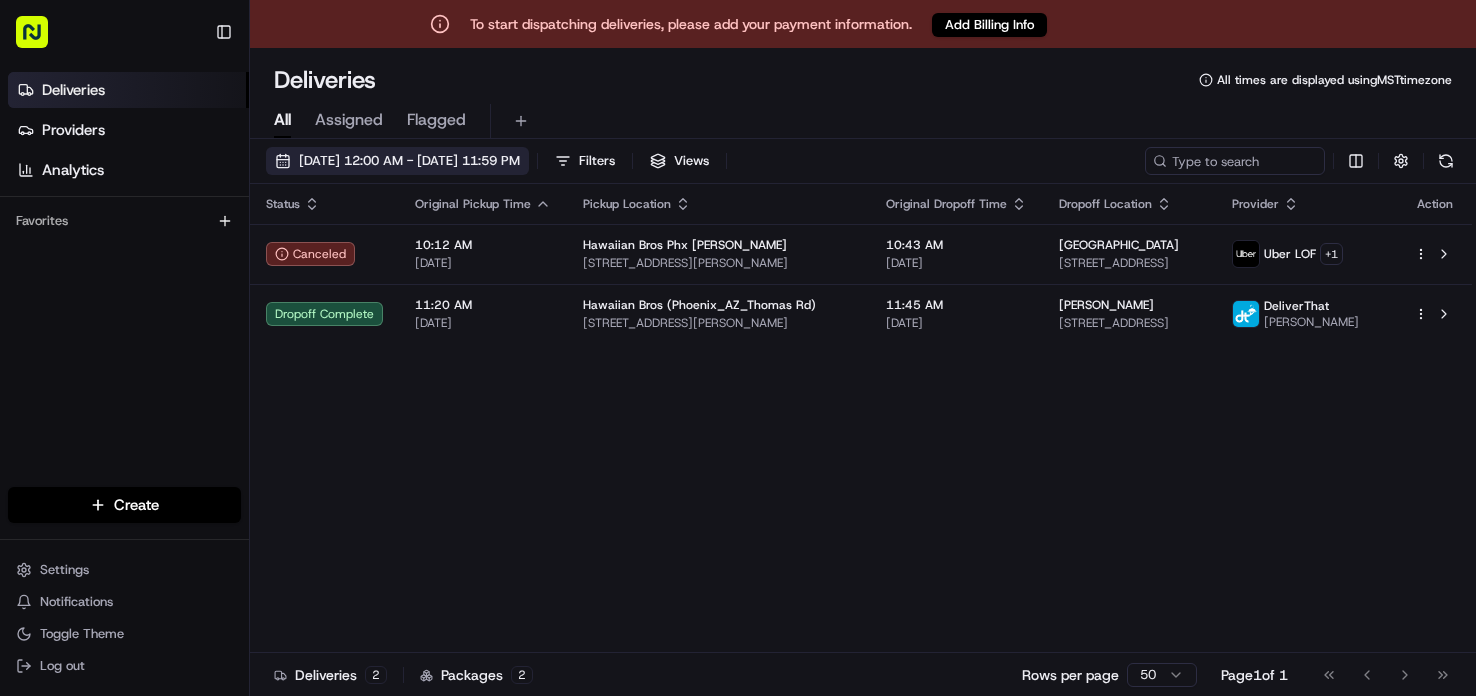 click on "[DATE] 12:00 AM - [DATE] 11:59 PM" at bounding box center [409, 161] 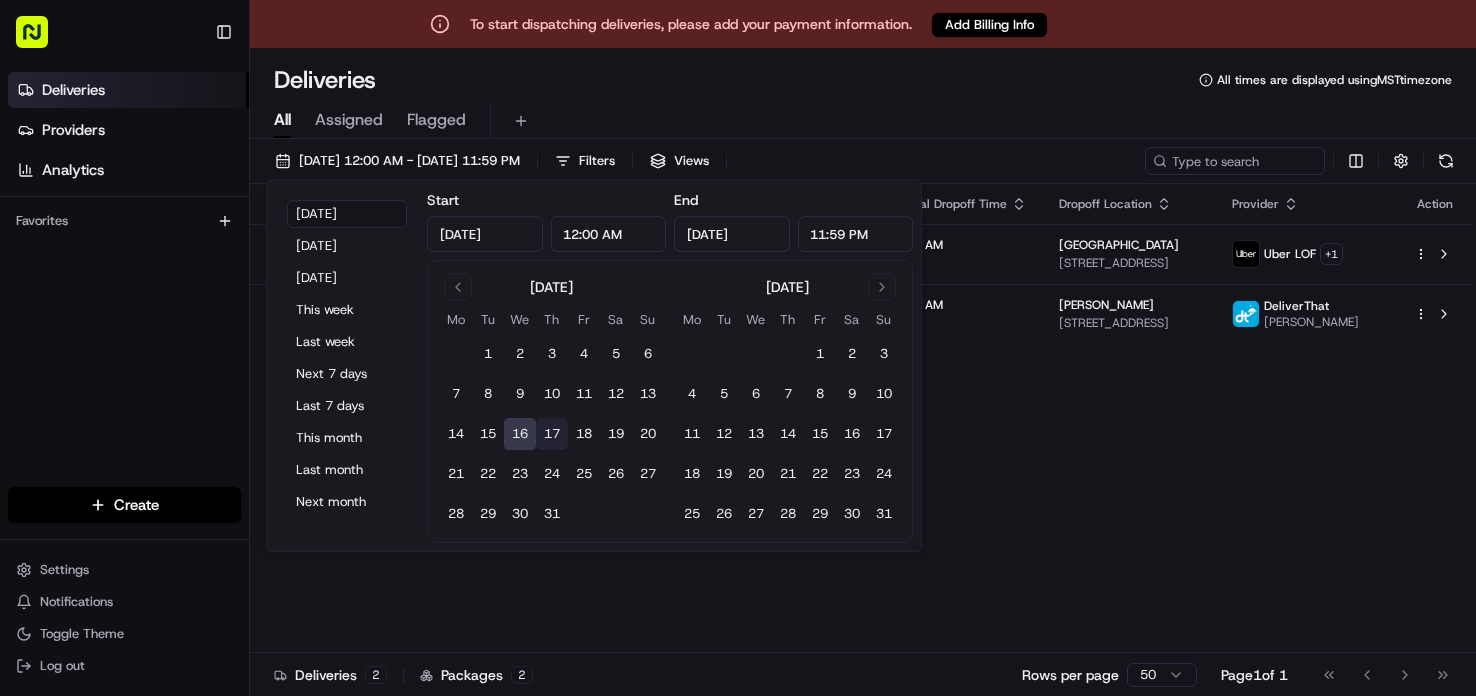 click on "17" at bounding box center (552, 434) 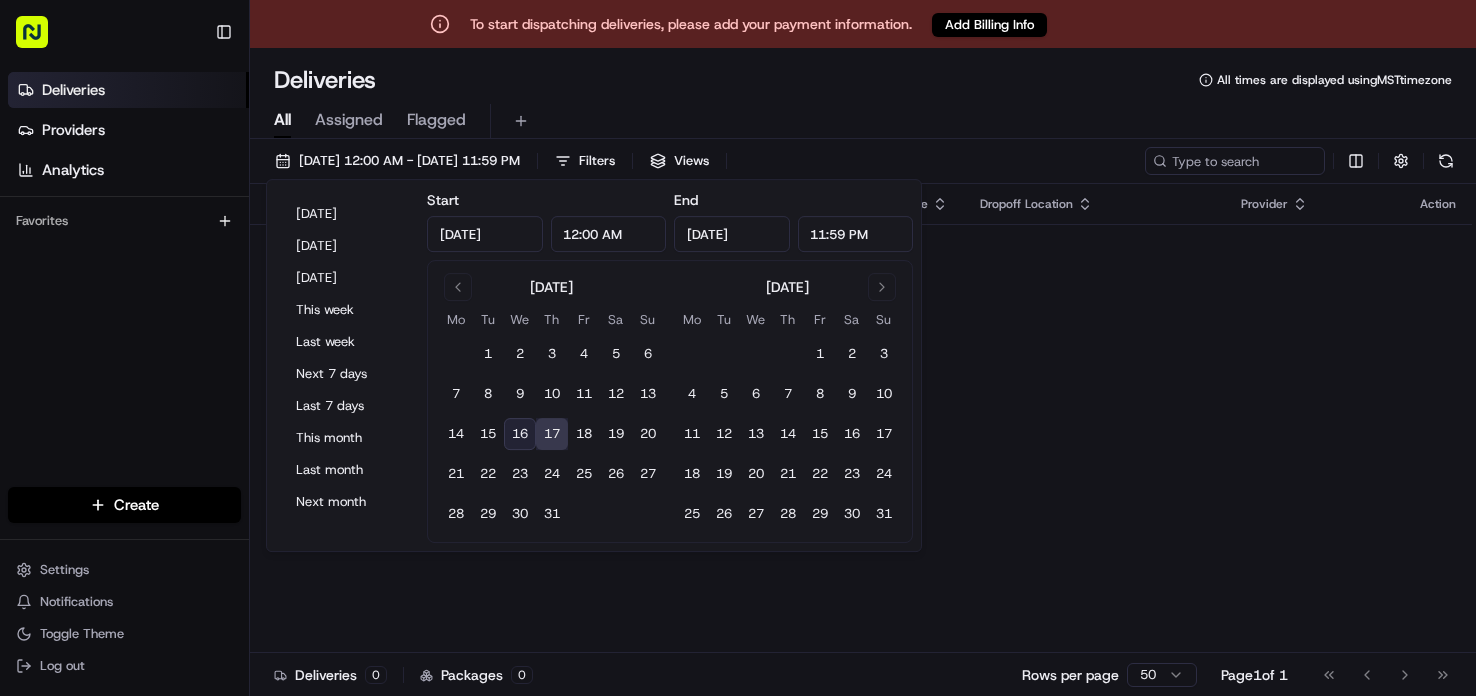 click on "No results." at bounding box center [861, 272] 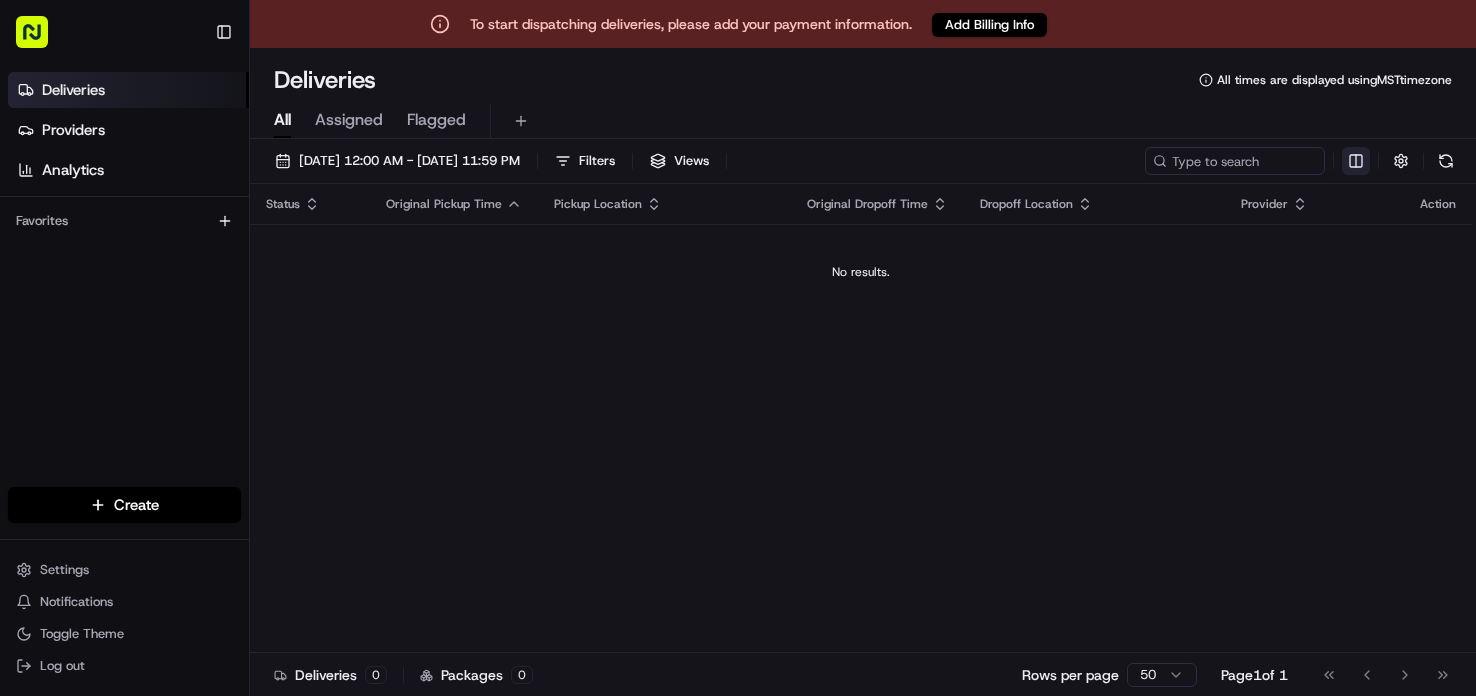 click on "To start dispatching deliveries, please add your payment information. Add Billing Info Toggle Sidebar Deliveries Providers Analytics Favorites Main Menu Members & Organization Organization Users Roles Preferences Customization Tracking Orchestration Automations Locations Pickup Locations Dropoff Locations Billing Billing Integrations Notification Triggers API Keys Request Logs Create Settings Notifications Toggle Theme Log out Deliveries All times are displayed using  MST  timezone All Assigned Flagged [DATE] 12:00 AM - [DATE] 11:59 PM Filters Views Status Original Pickup Time Pickup Location Original Dropoff Time Dropoff Location Provider Action No results. Deliveries 0 Packages 0 Rows per page 50 Page  1  of   1 Go to first page Go to previous page Go to next page Go to last page" at bounding box center [738, 348] 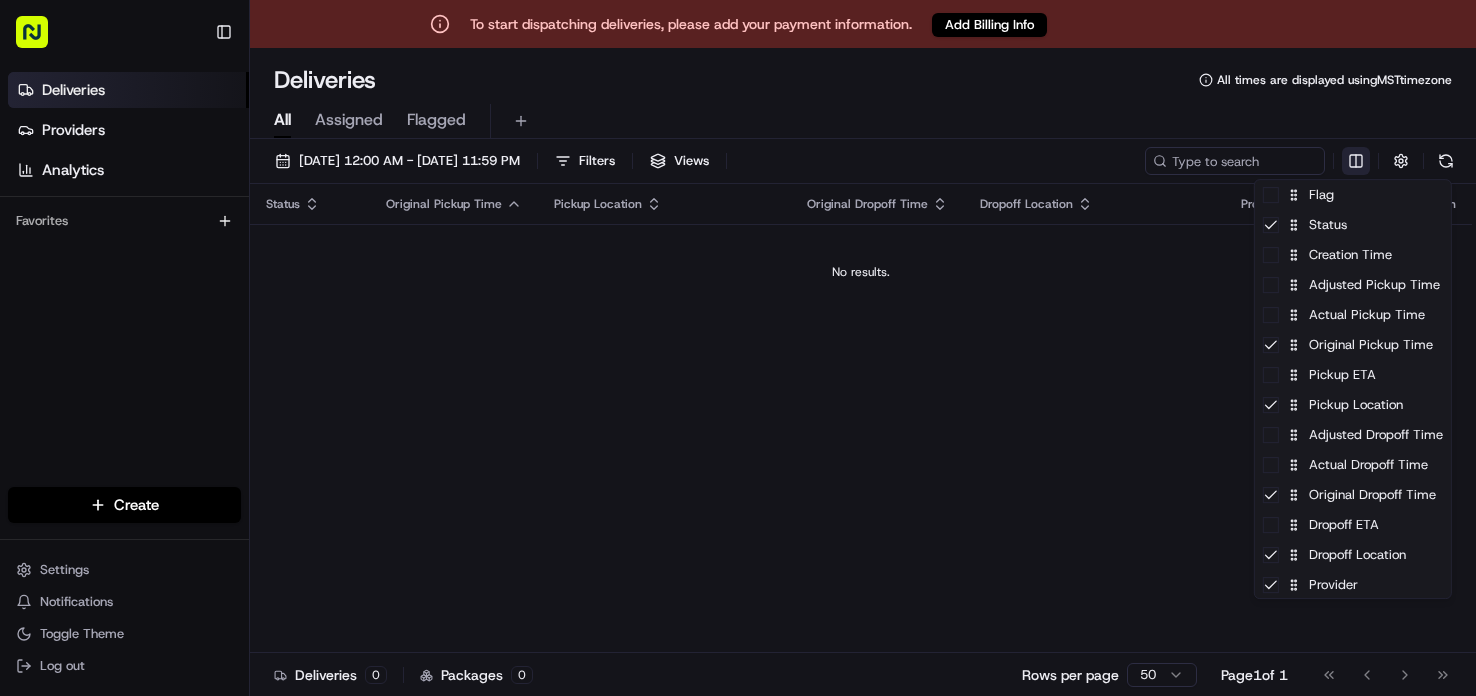 click on "To start dispatching deliveries, please add your payment information. Add Billing Info Toggle Sidebar Deliveries Providers Analytics Favorites Main Menu Members & Organization Organization Users Roles Preferences Customization Tracking Orchestration Automations Locations Pickup Locations Dropoff Locations Billing Billing Integrations Notification Triggers API Keys Request Logs Create Settings Notifications Toggle Theme Log out Deliveries All times are displayed using  MST  timezone All Assigned Flagged [DATE] 12:00 AM - [DATE] 11:59 PM Filters Views Status Original Pickup Time Pickup Location Original Dropoff Time Dropoff Location Provider Action No results. Deliveries 0 Packages 0 Rows per page 50 Page  1  of   1 Go to first page Go to previous page Go to next page Go to last page
Flag Status Creation Time Adjusted Pickup Time Actual Pickup Time Original Pickup Time Pickup ETA Pickup Location Adjusted Dropoff Time" at bounding box center (738, 348) 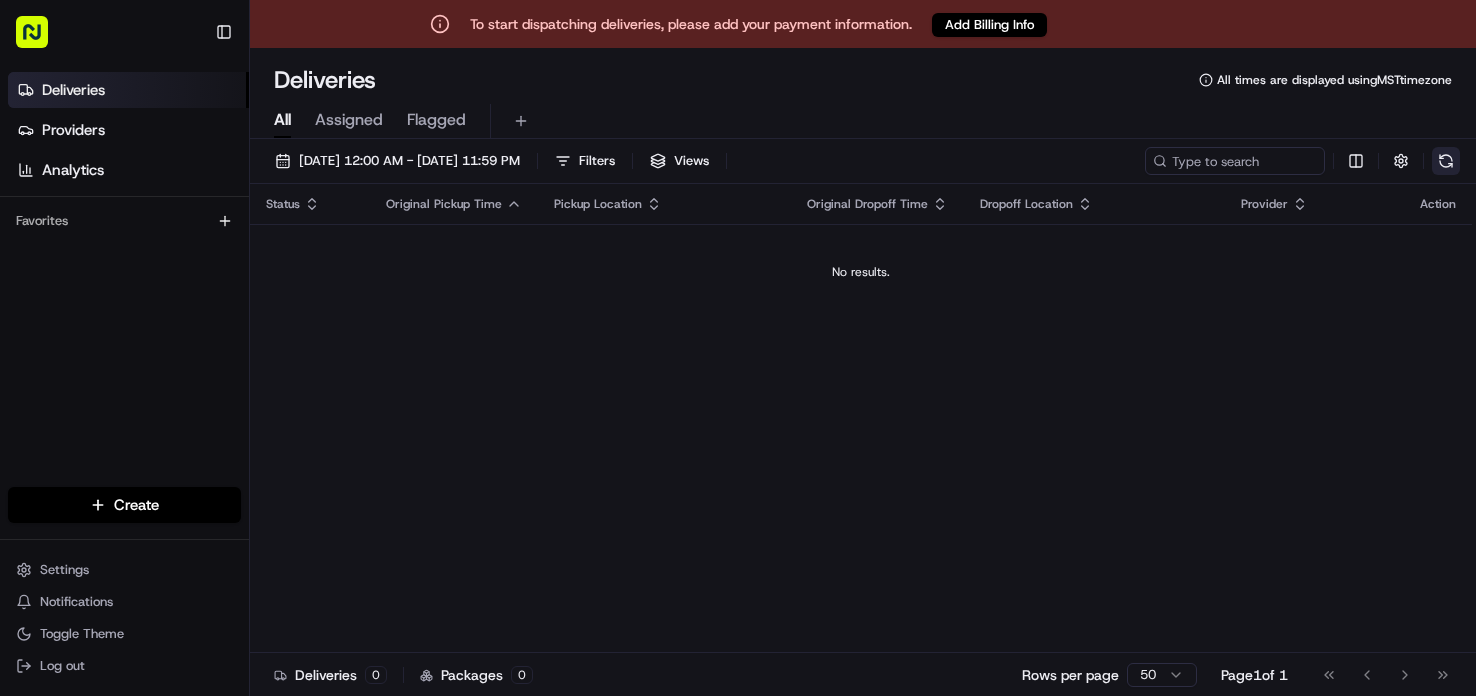 click at bounding box center (1446, 161) 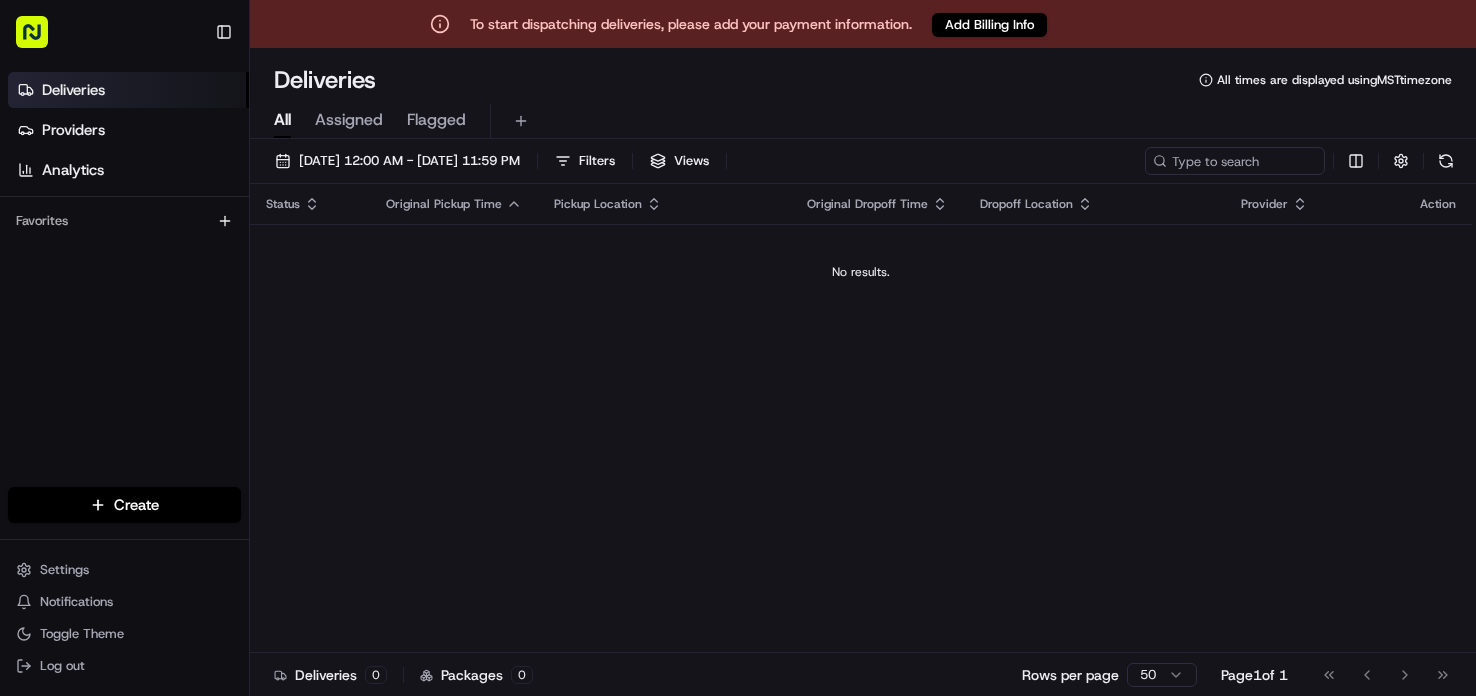 click on "Assigned" at bounding box center [349, 120] 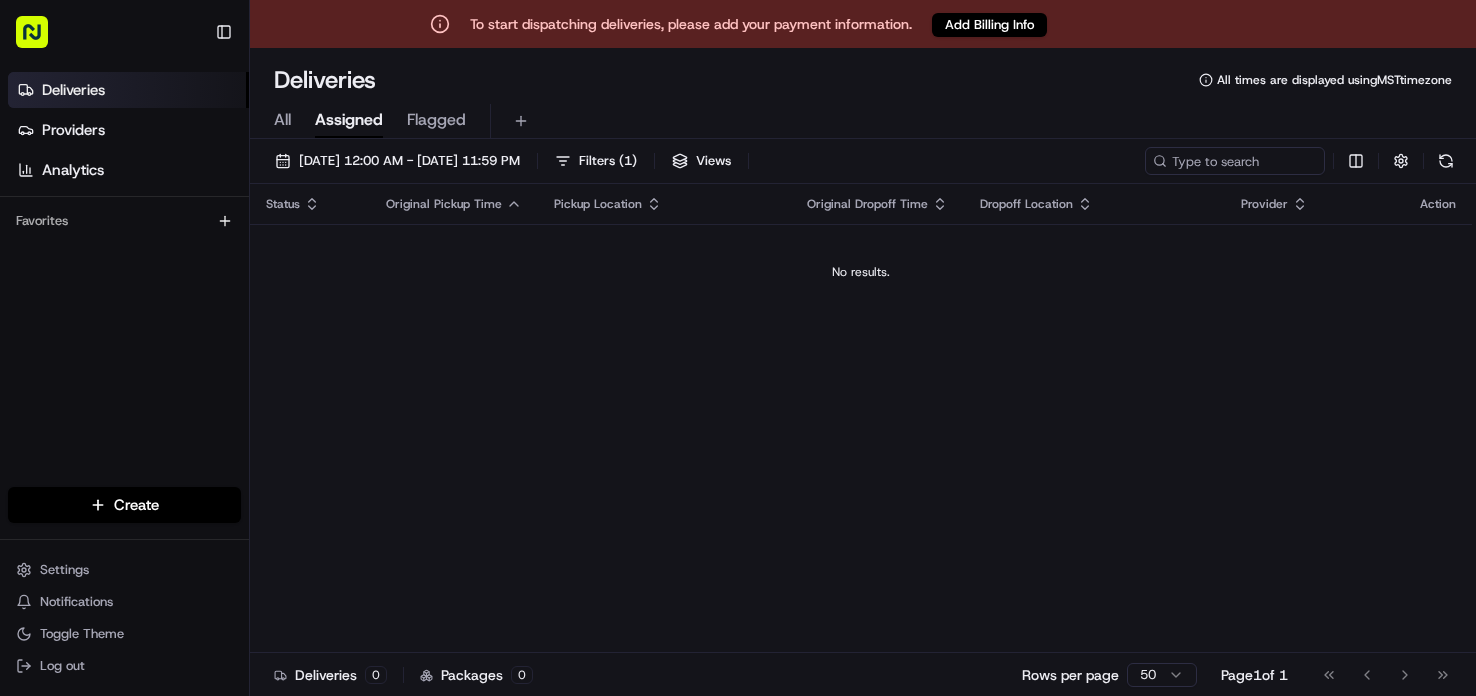 click on "All" at bounding box center [282, 120] 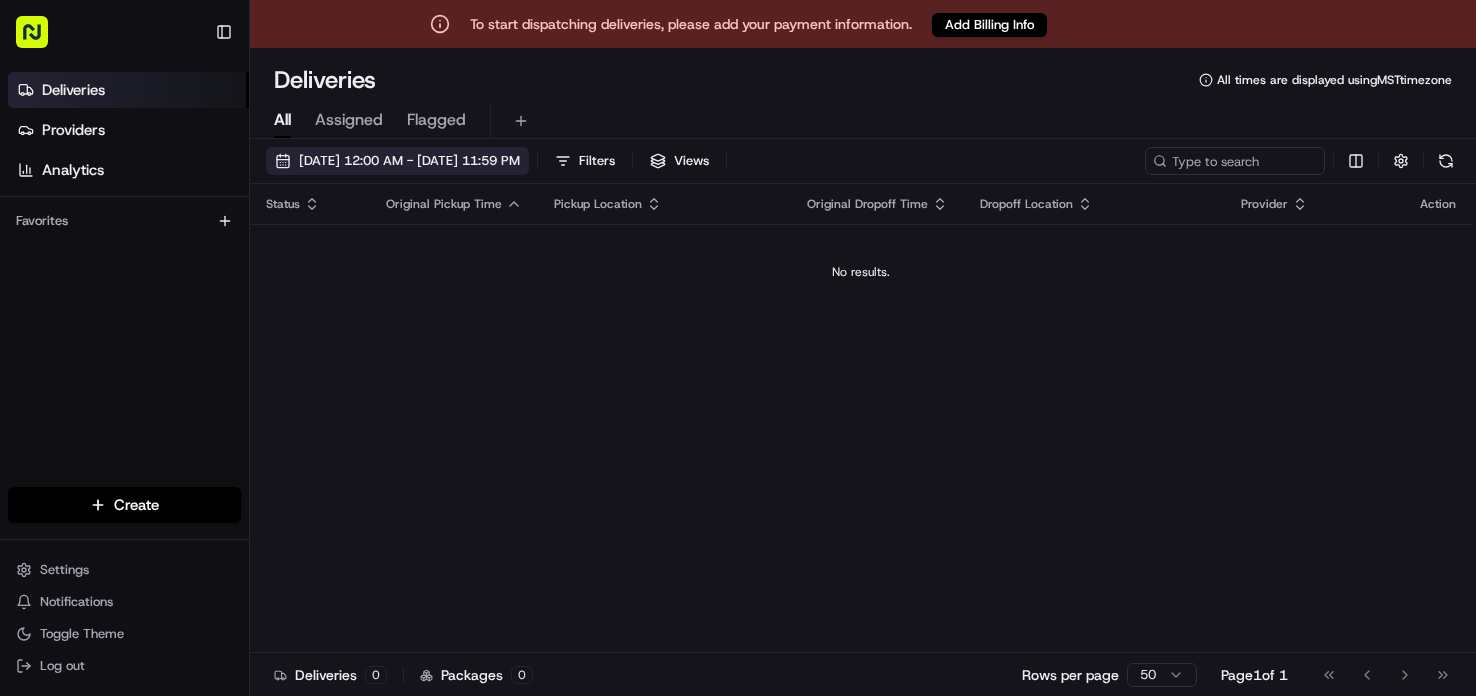 click on "[DATE] 12:00 AM - [DATE] 11:59 PM" at bounding box center (409, 161) 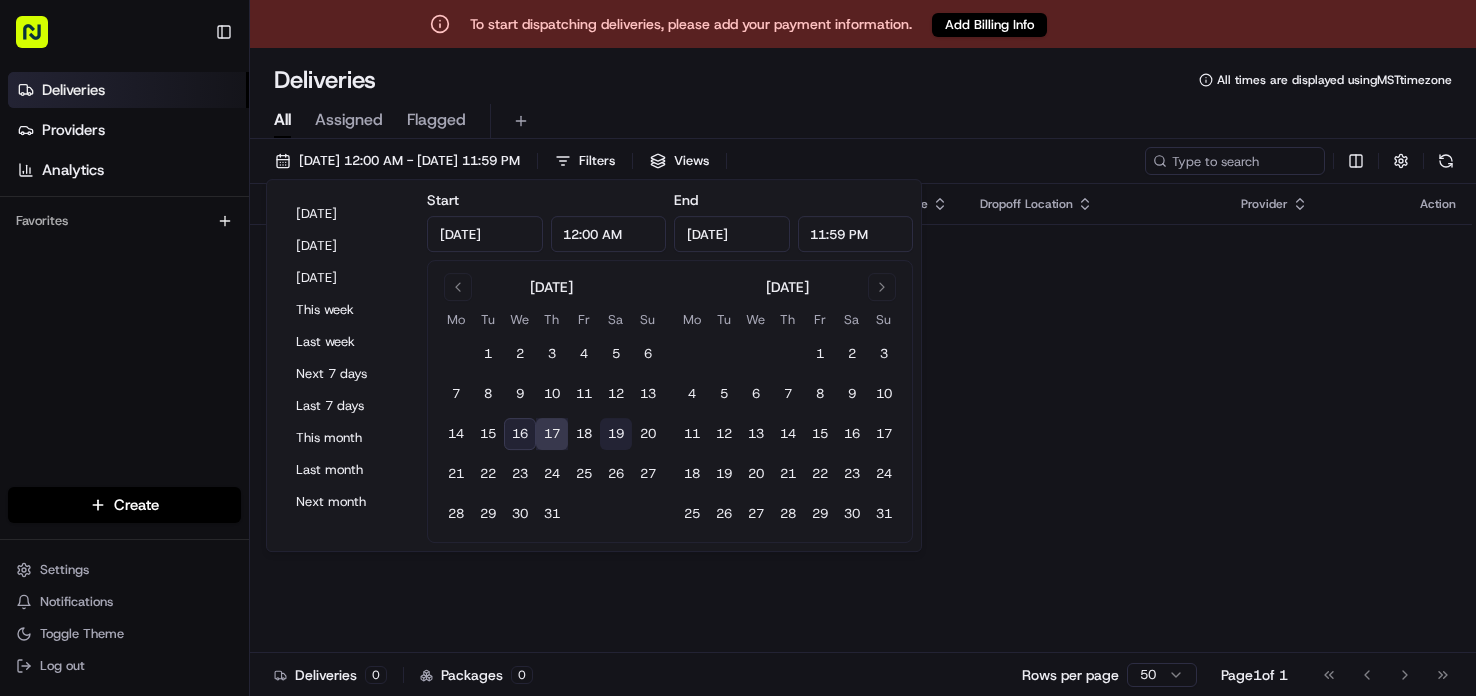click on "19" at bounding box center [616, 434] 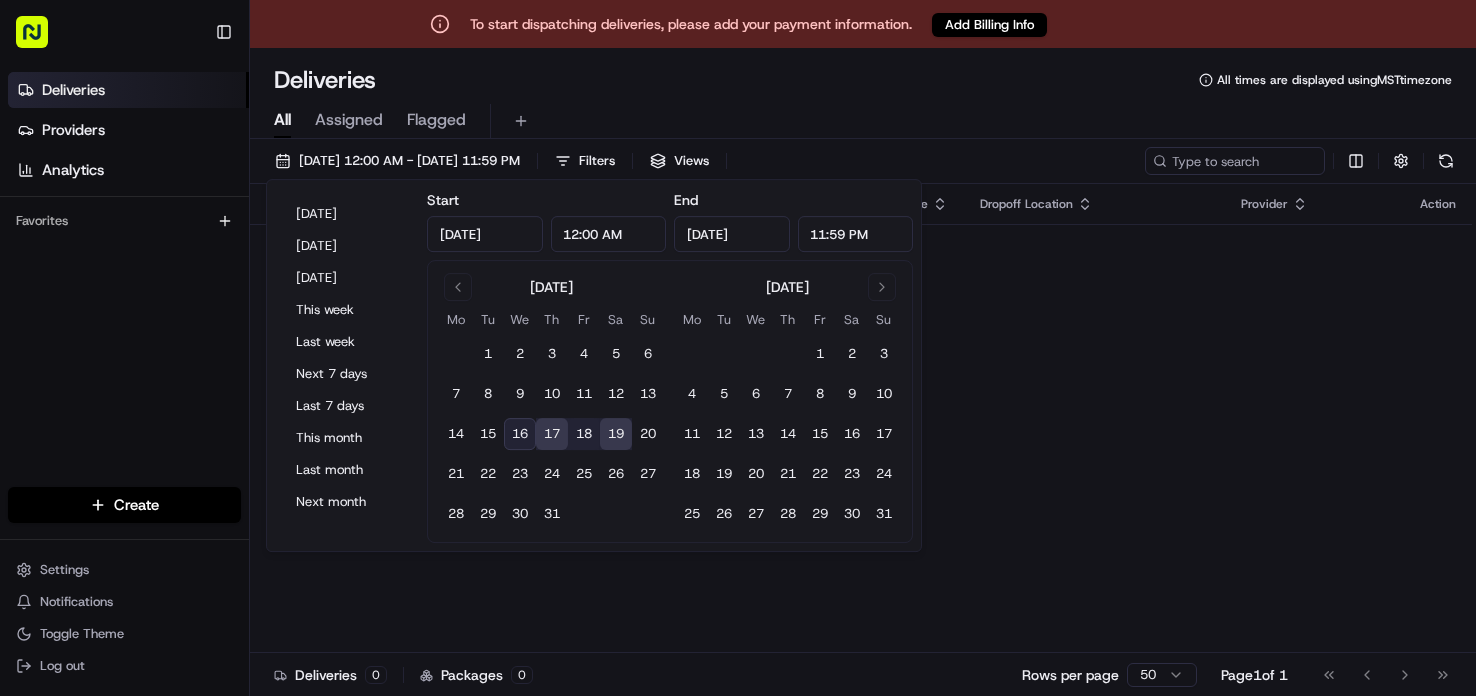 click on "17" at bounding box center [552, 434] 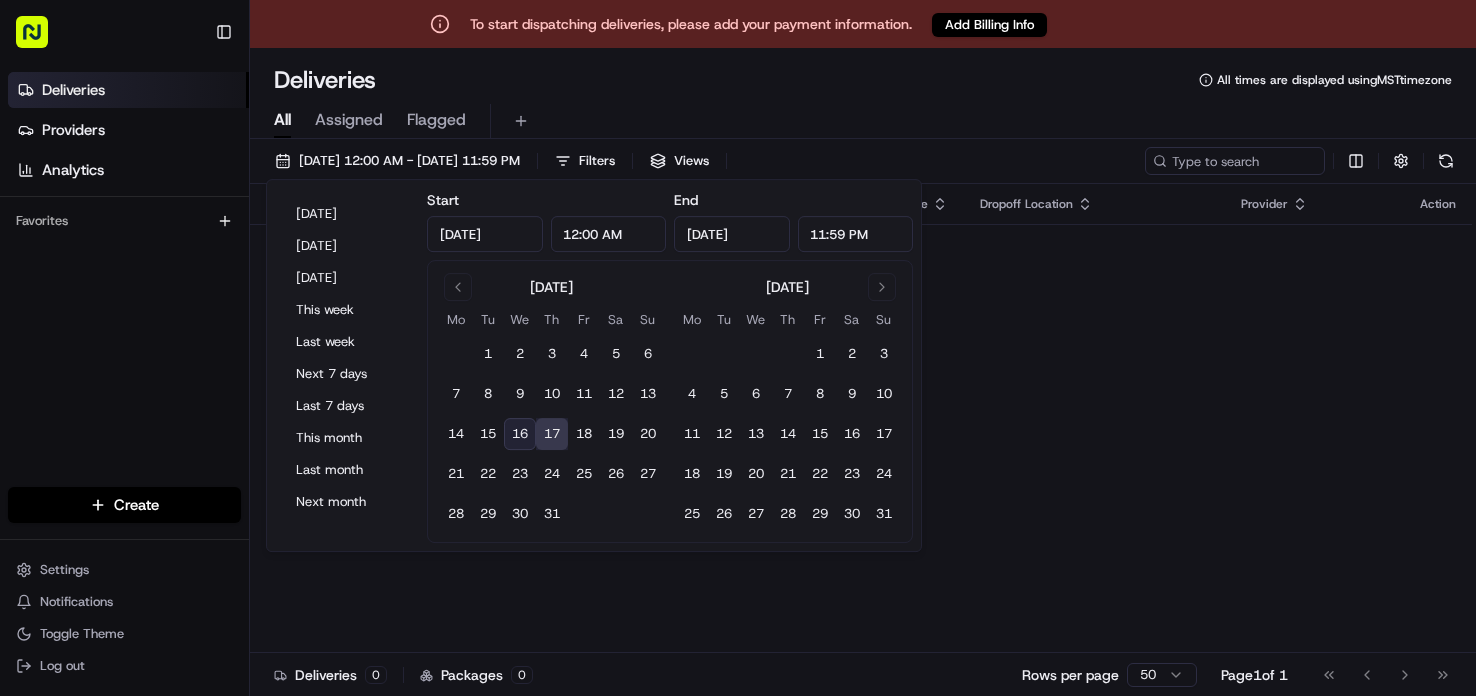 click on "17" at bounding box center [552, 434] 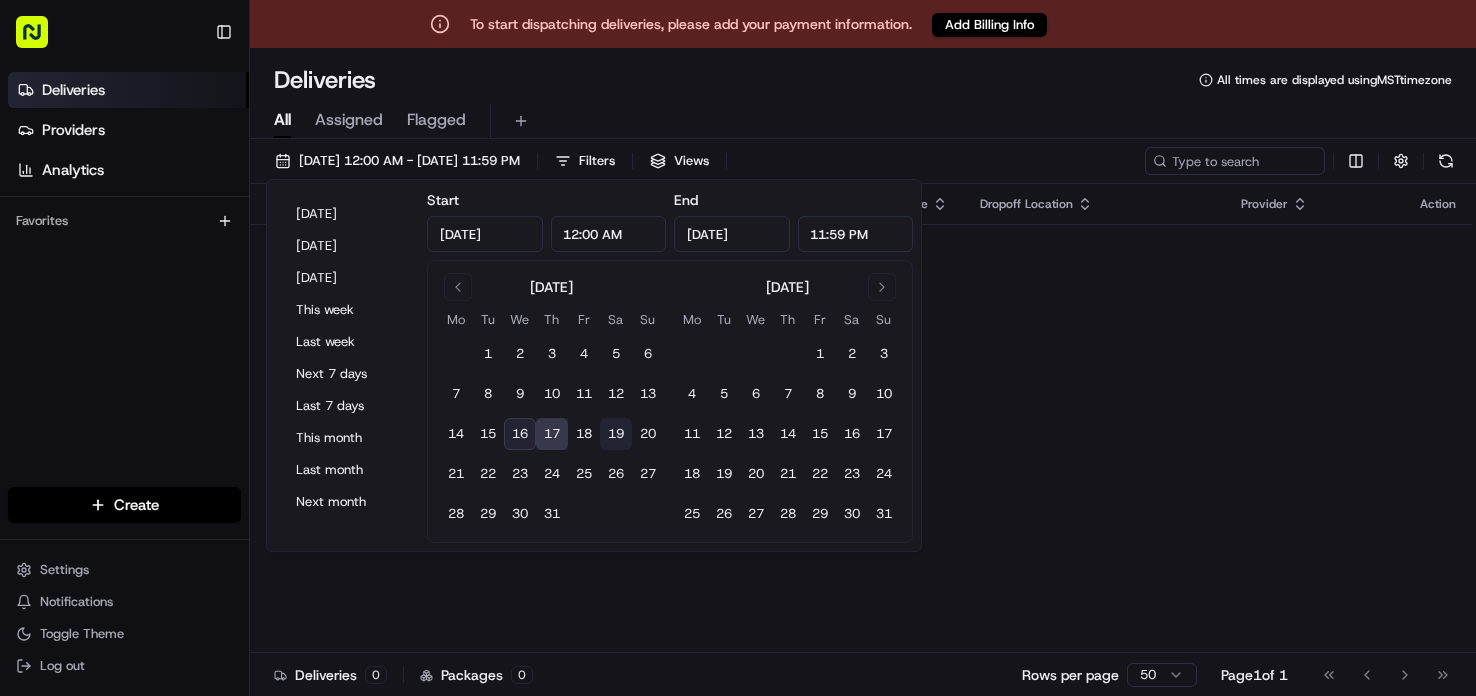 click on "19" at bounding box center [616, 434] 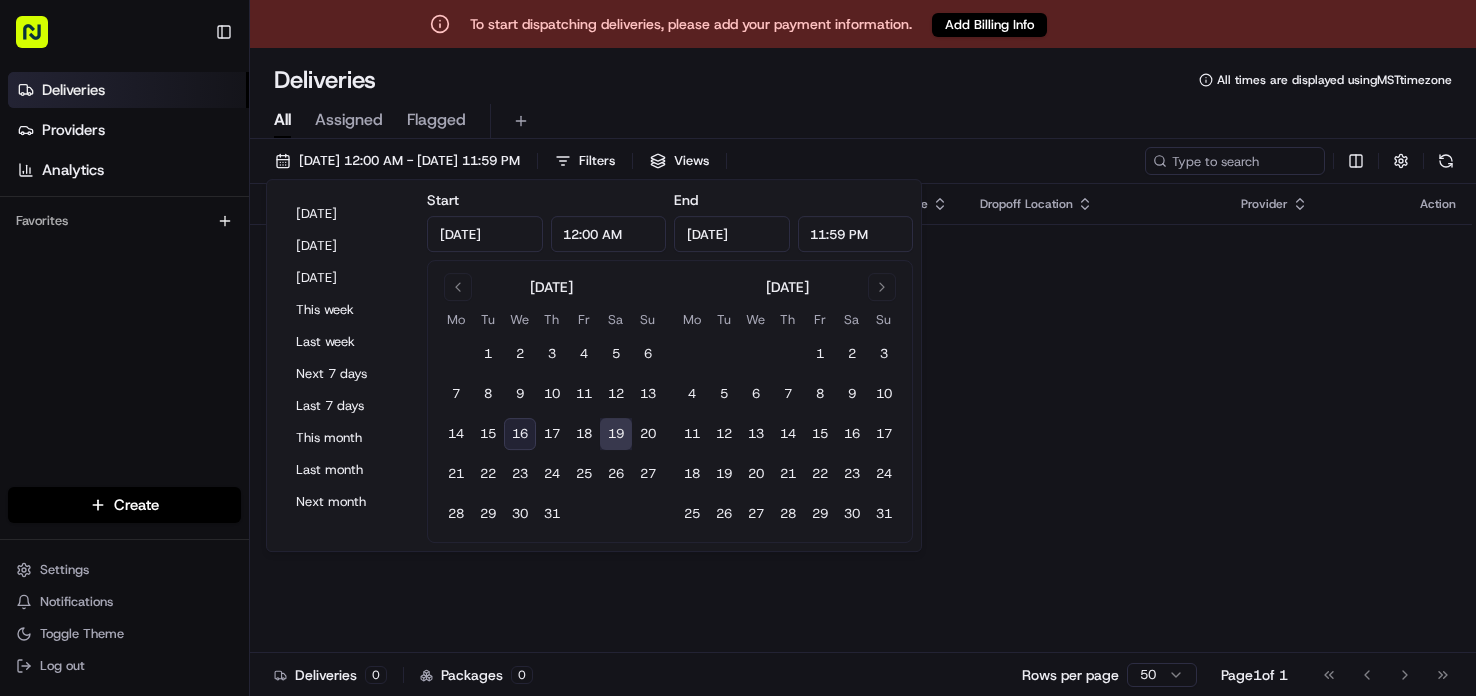 click on "Status Original Pickup Time Pickup Location Original Dropoff Time Dropoff Location Provider Action No results." at bounding box center (861, 418) 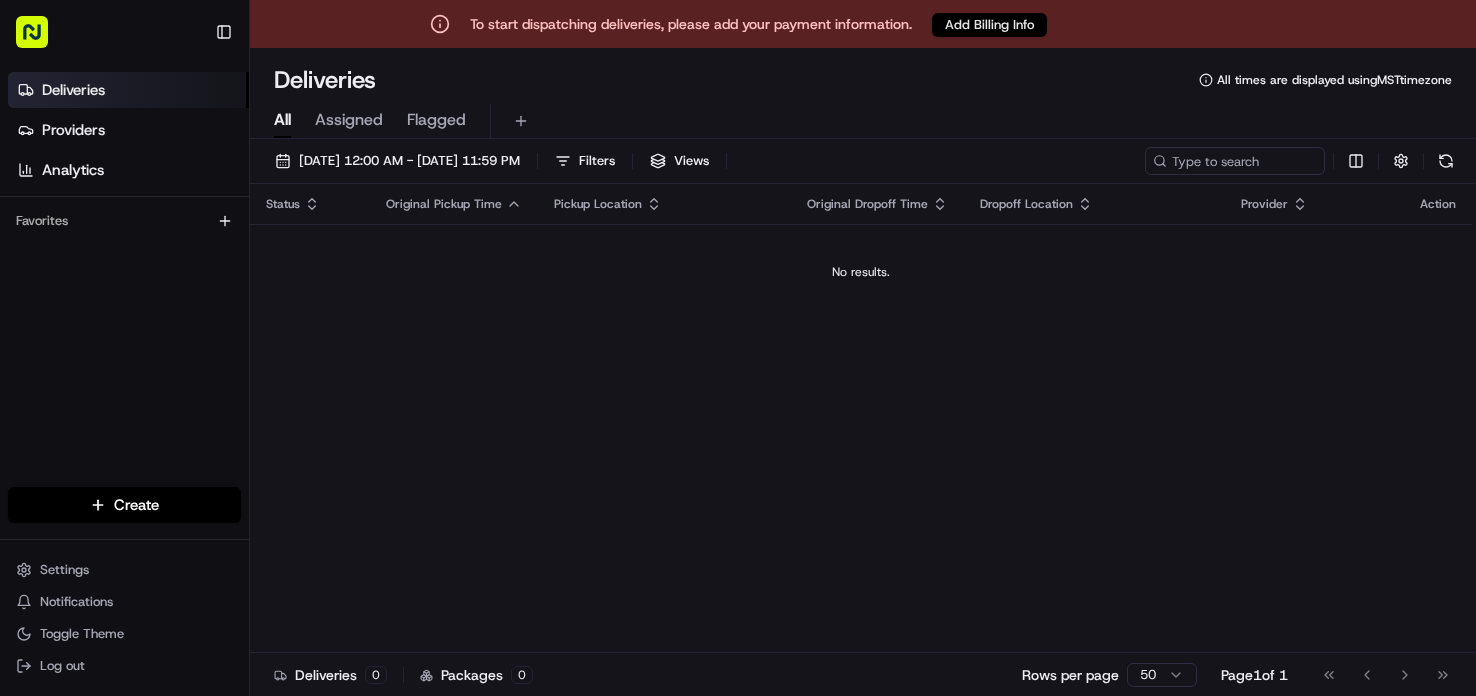 click on "Add Billing Info" at bounding box center [989, 25] 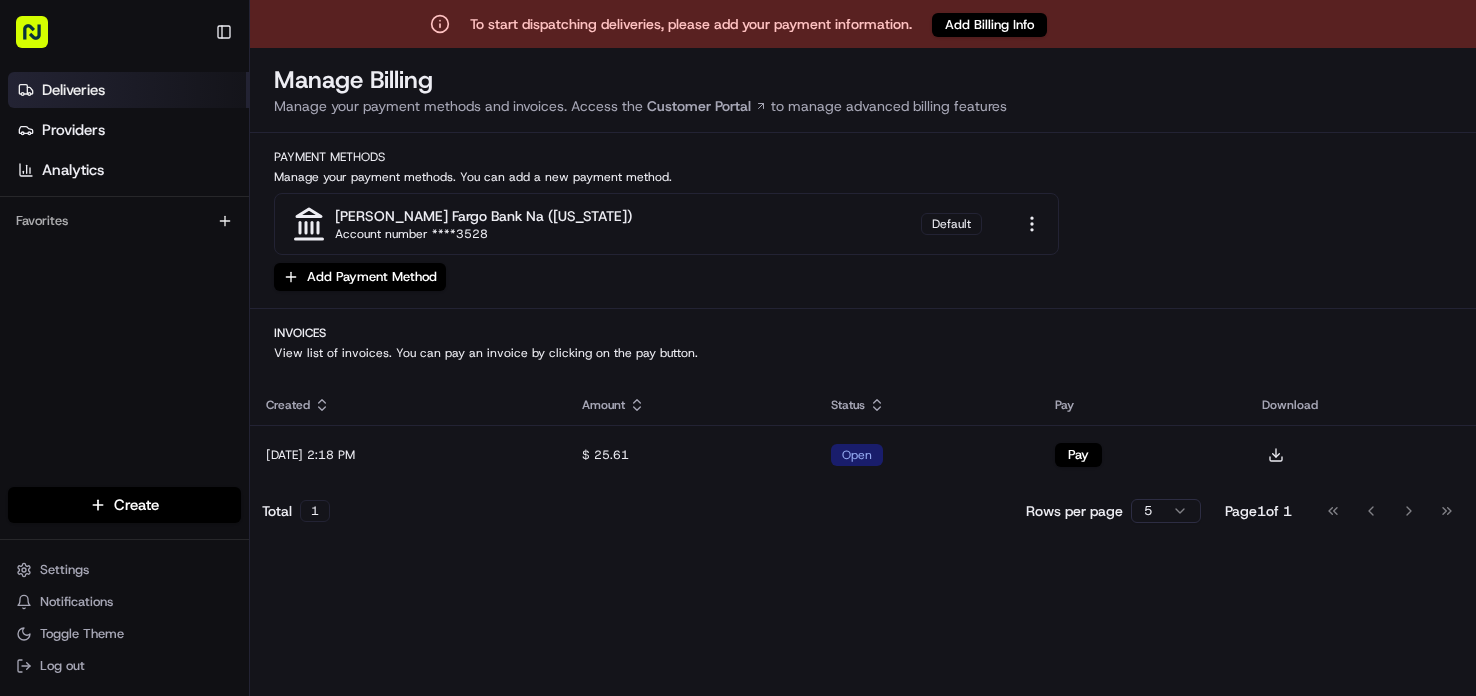 click on "Deliveries" at bounding box center (73, 90) 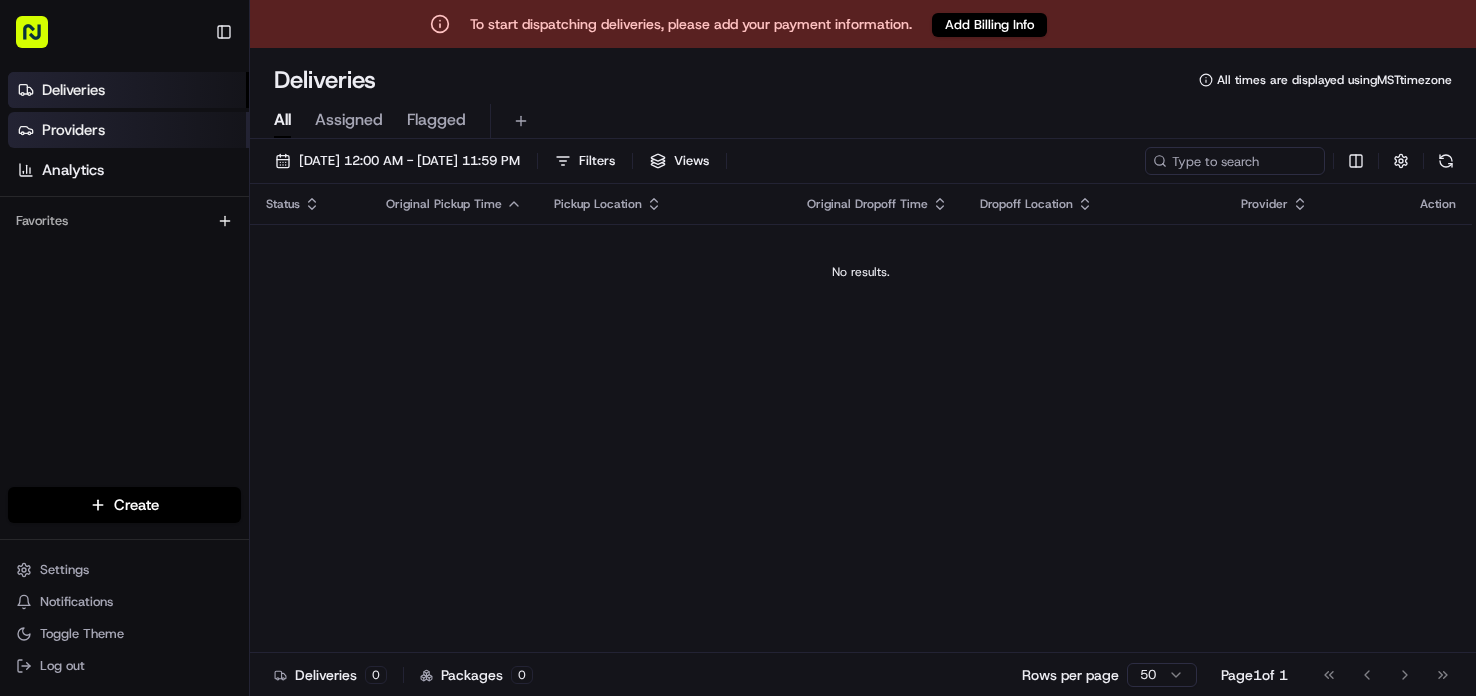 click on "Providers" at bounding box center [73, 130] 